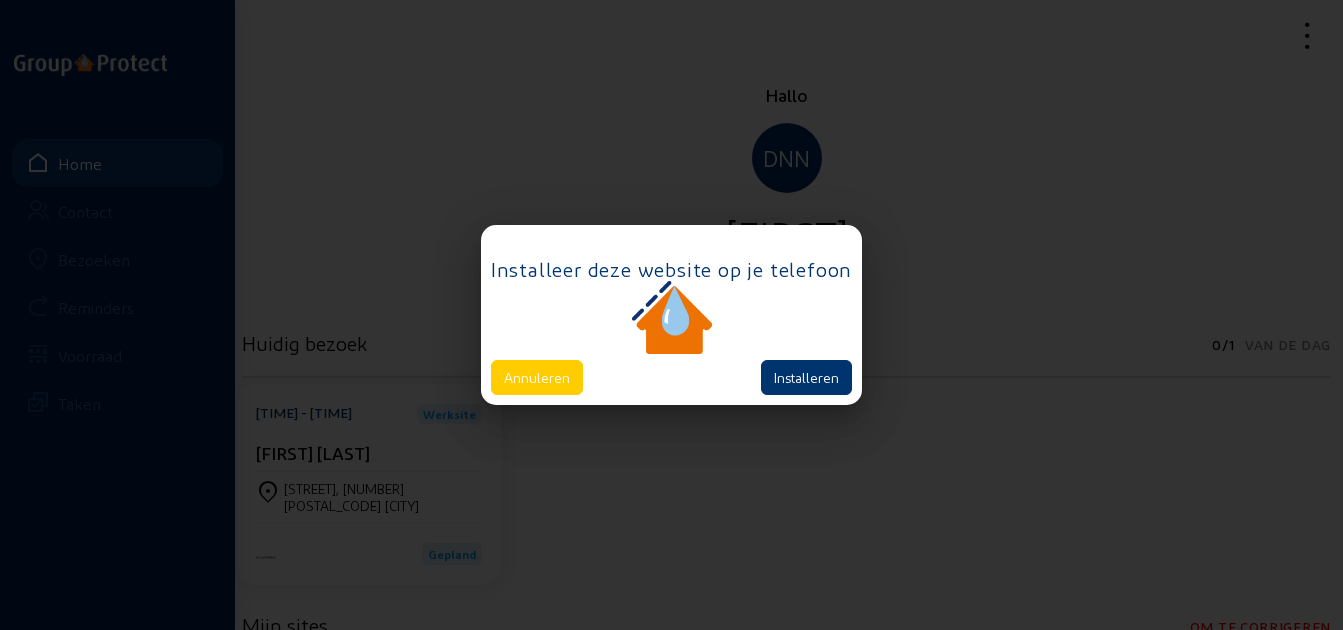 scroll, scrollTop: 0, scrollLeft: 0, axis: both 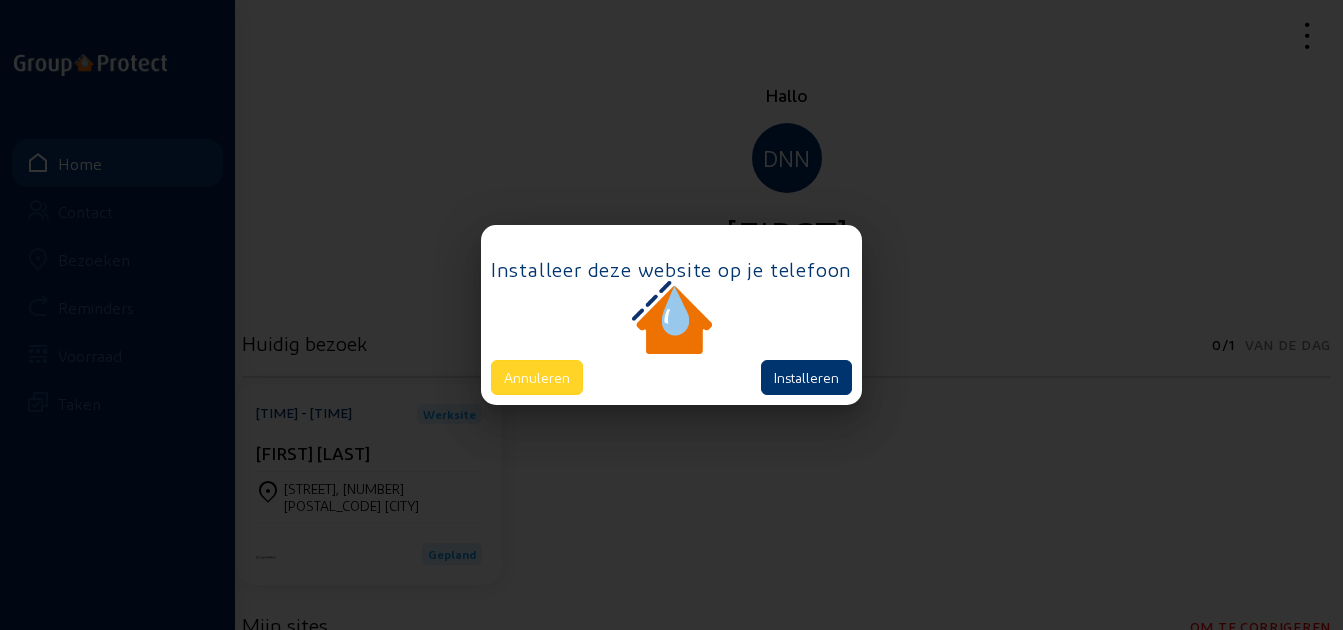 click on "Annuleren" at bounding box center (537, 377) 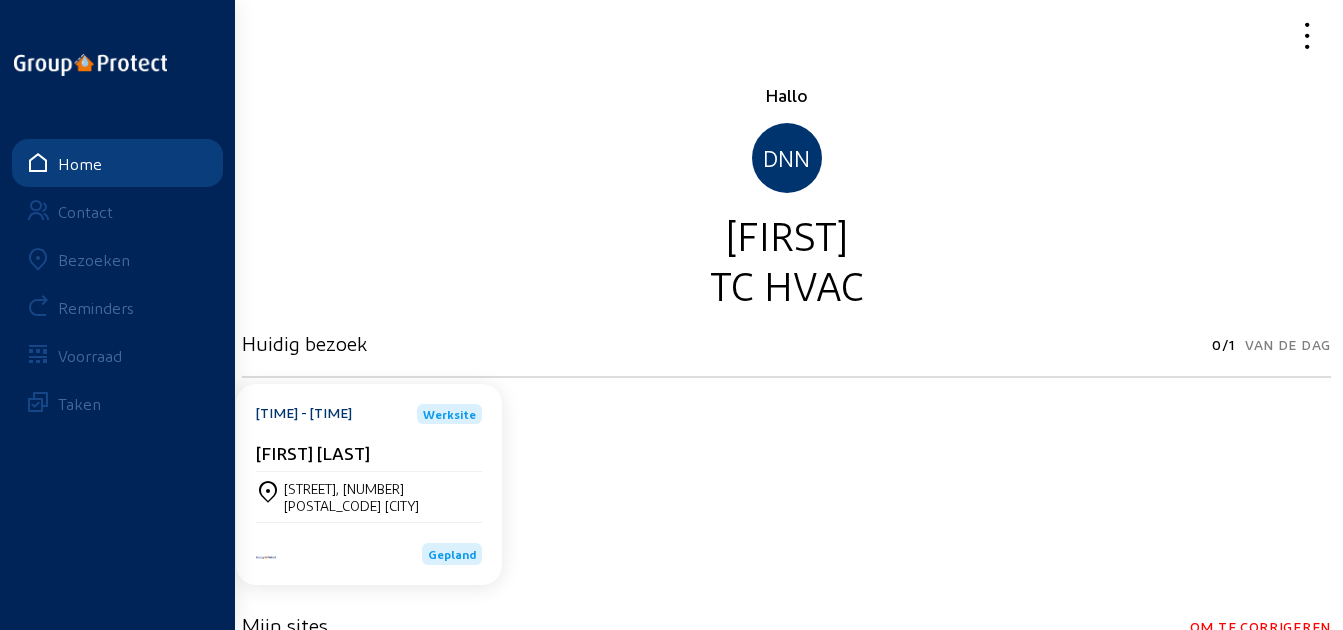 click on "Bezoeken" at bounding box center [117, 259] 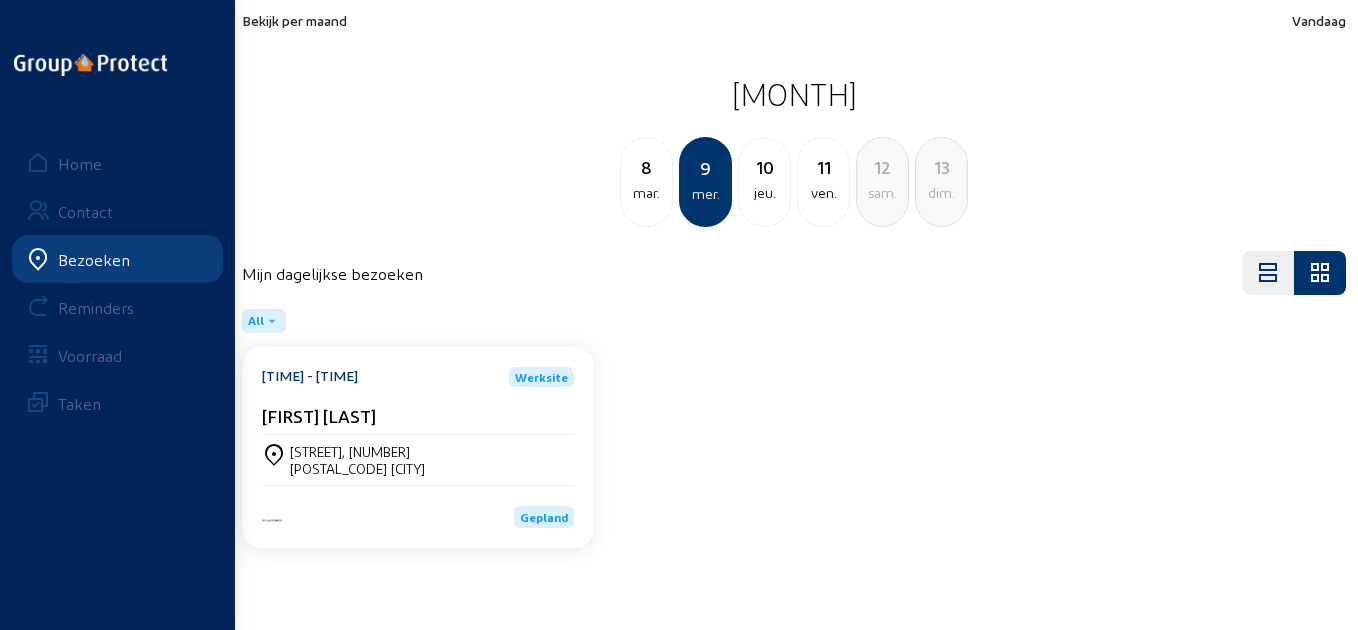 click on "Bekijk per maand" at bounding box center [294, 20] 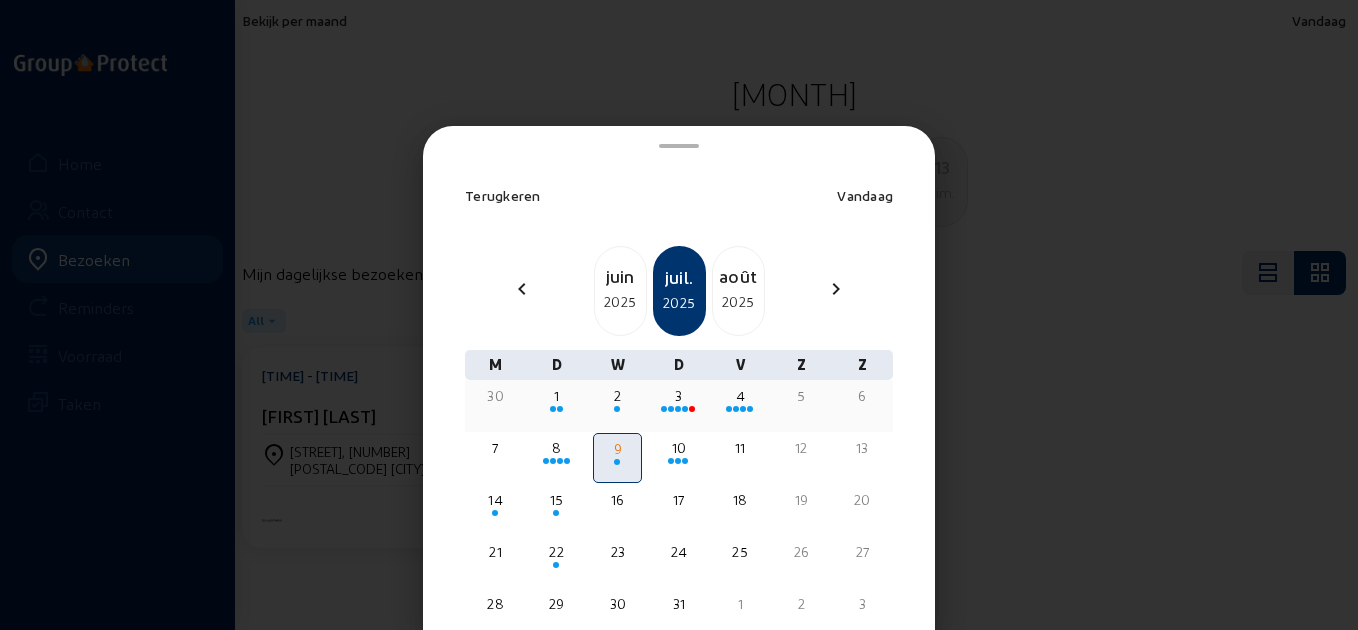 click on "3" at bounding box center (556, 396) 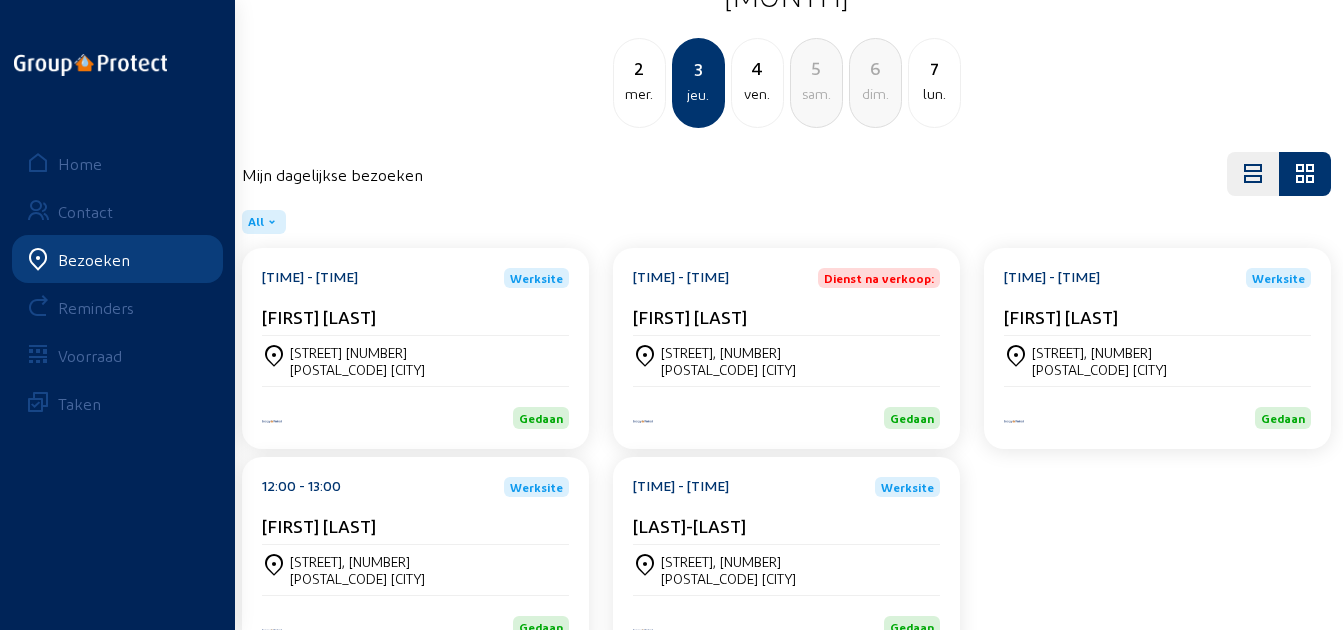 scroll, scrollTop: 100, scrollLeft: 0, axis: vertical 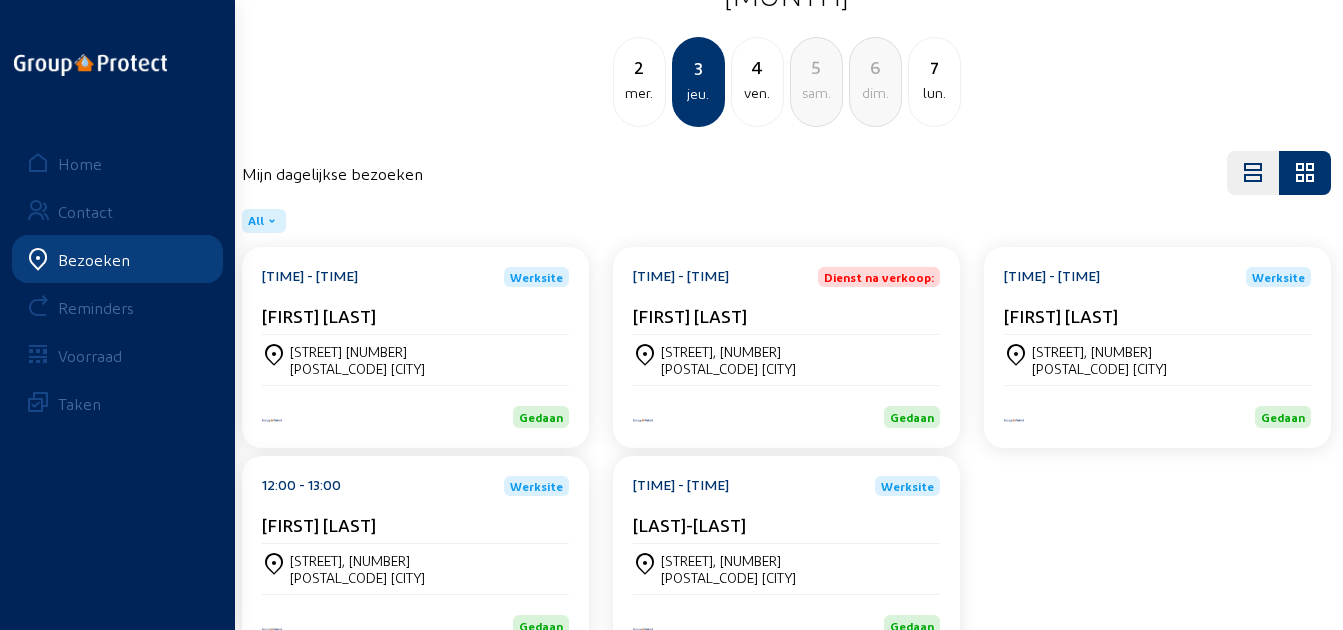 click on "[STREET] [NUMBER] [POSTAL_CODE] [CITY]" at bounding box center [415, 360] 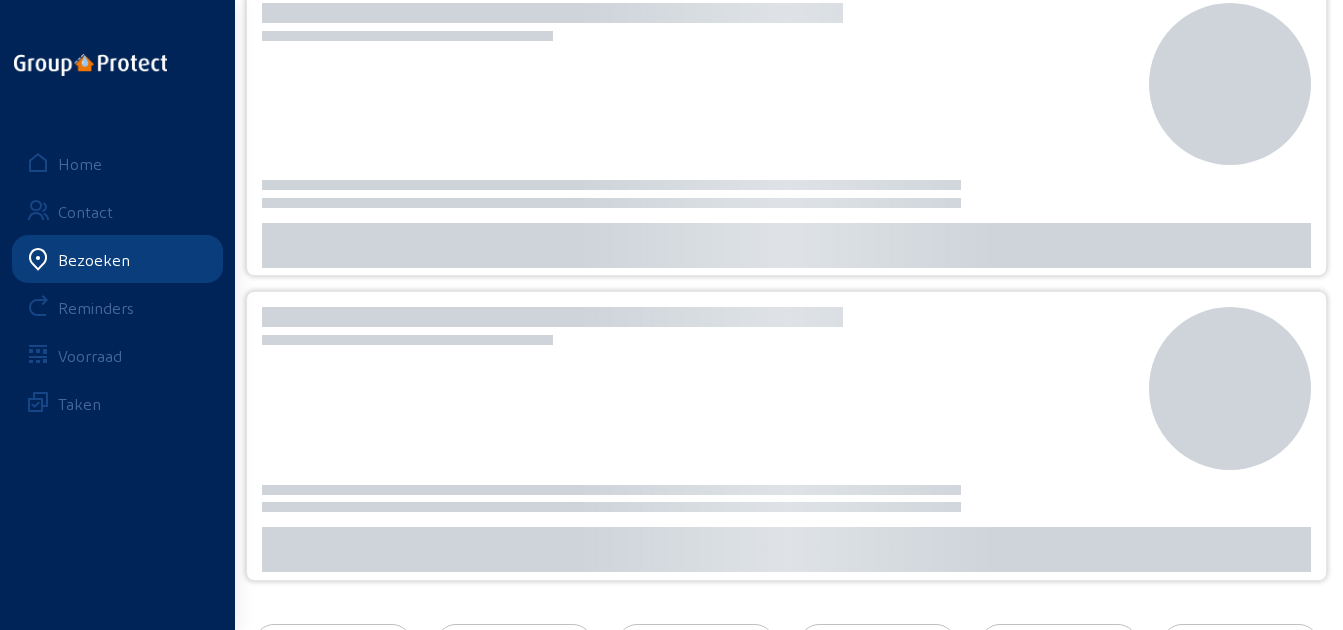 scroll, scrollTop: 0, scrollLeft: 0, axis: both 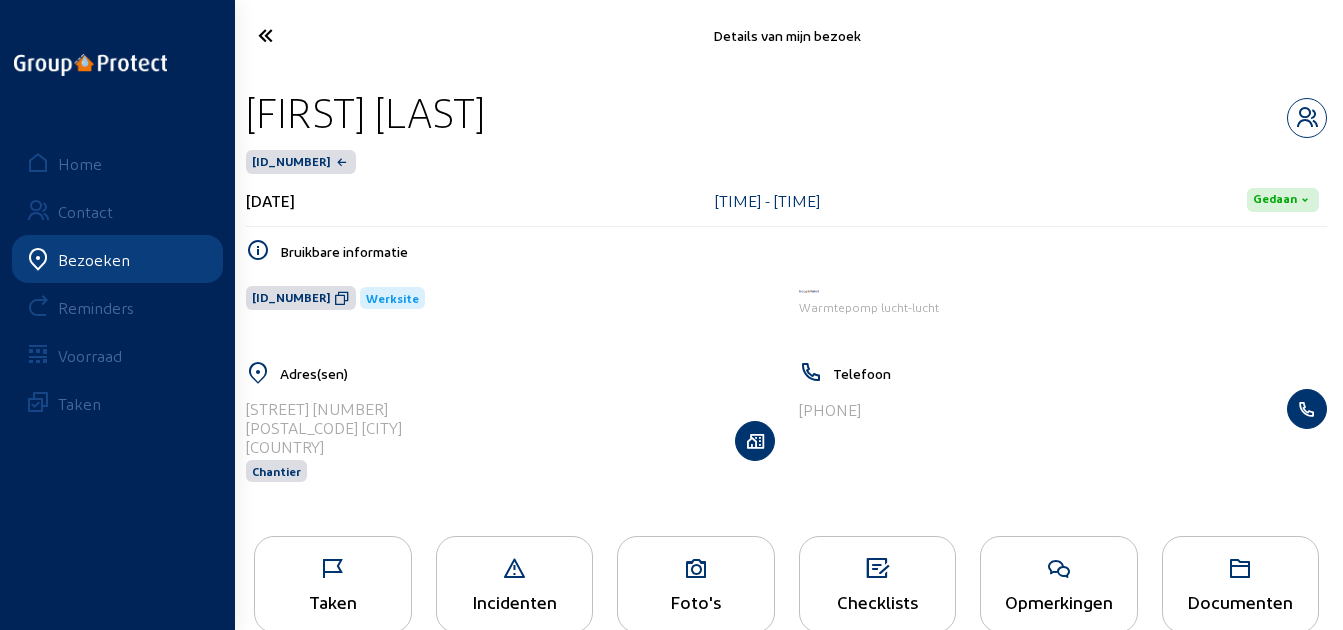 drag, startPoint x: 552, startPoint y: 119, endPoint x: 244, endPoint y: 121, distance: 308.0065 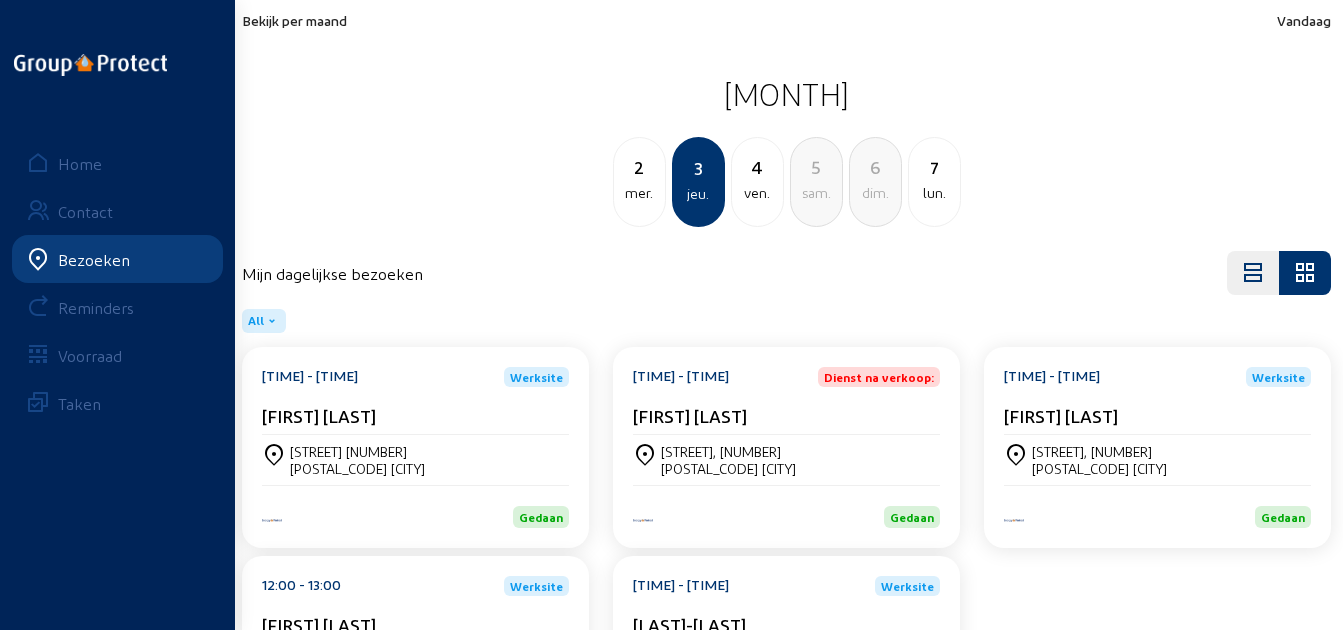 click on "[FIRST] [LAST]" at bounding box center [319, 415] 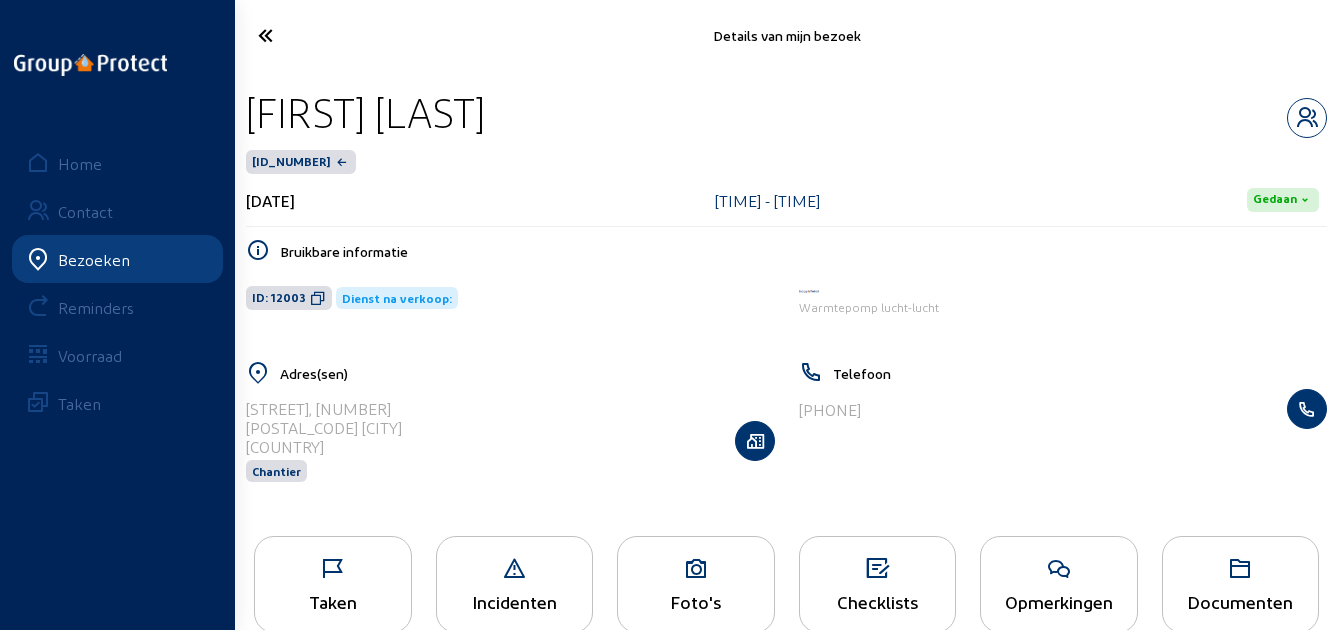 drag, startPoint x: 545, startPoint y: 112, endPoint x: 243, endPoint y: 114, distance: 302.00662 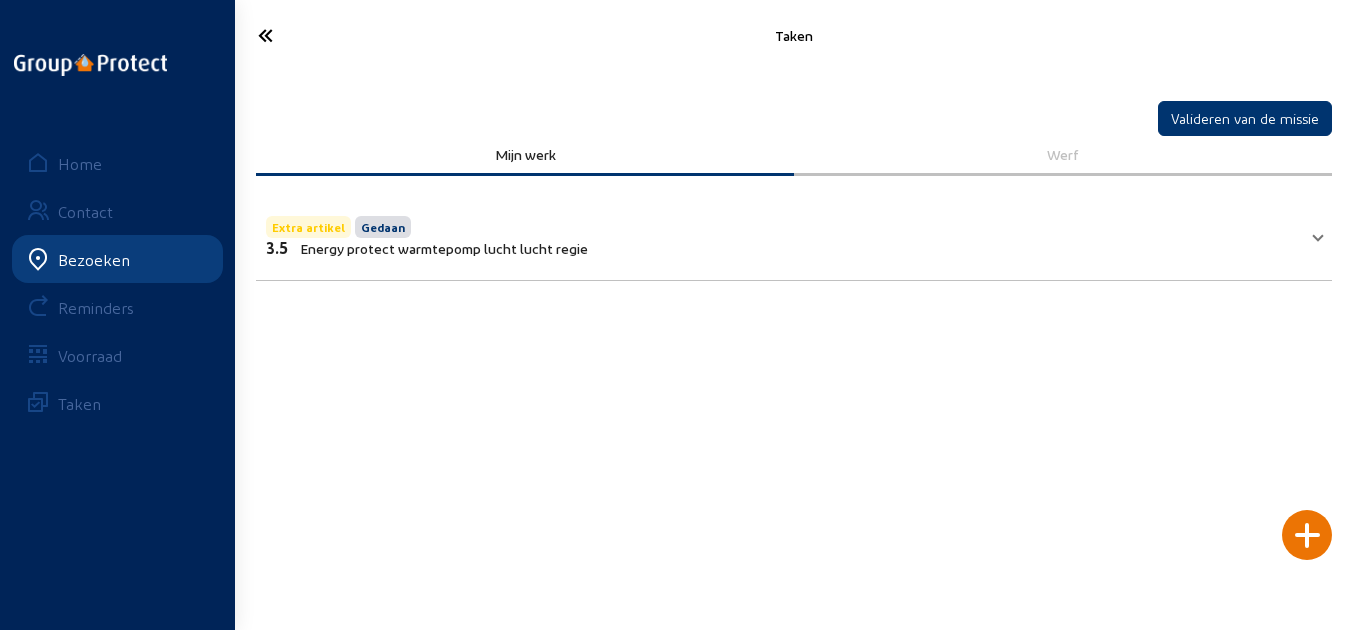 click on "Energy protect warmtepomp lucht lucht regie" at bounding box center (444, 248) 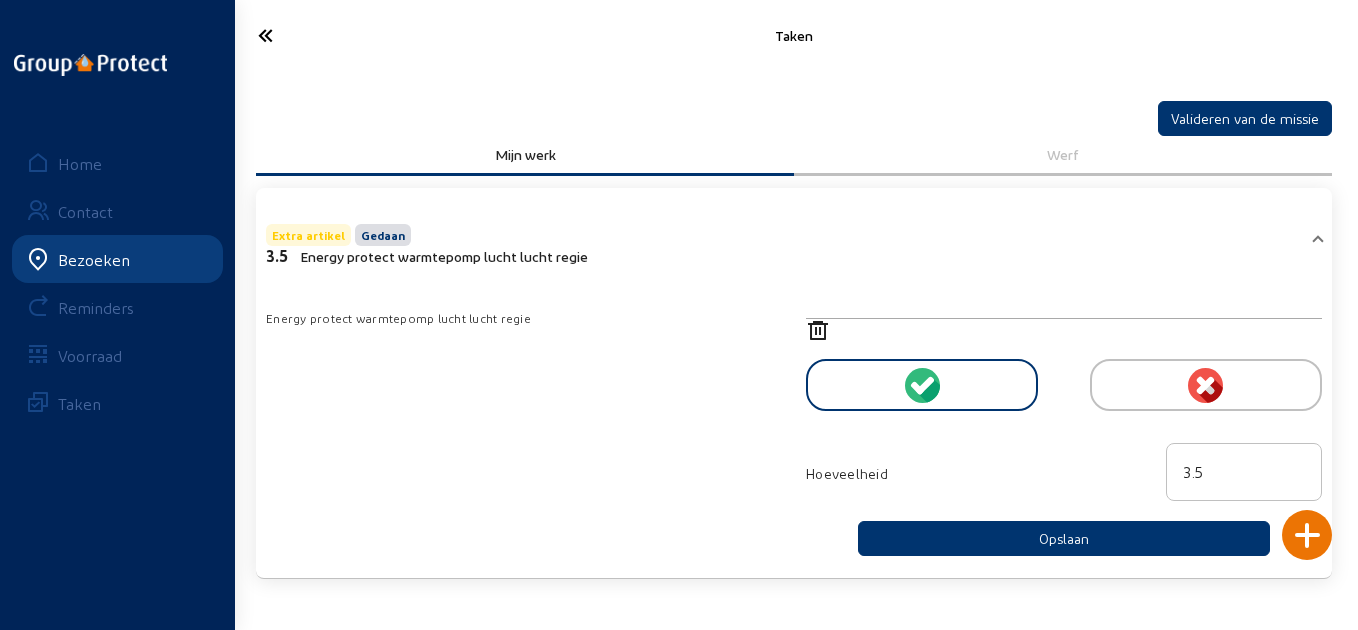 click at bounding box center (324, 35) 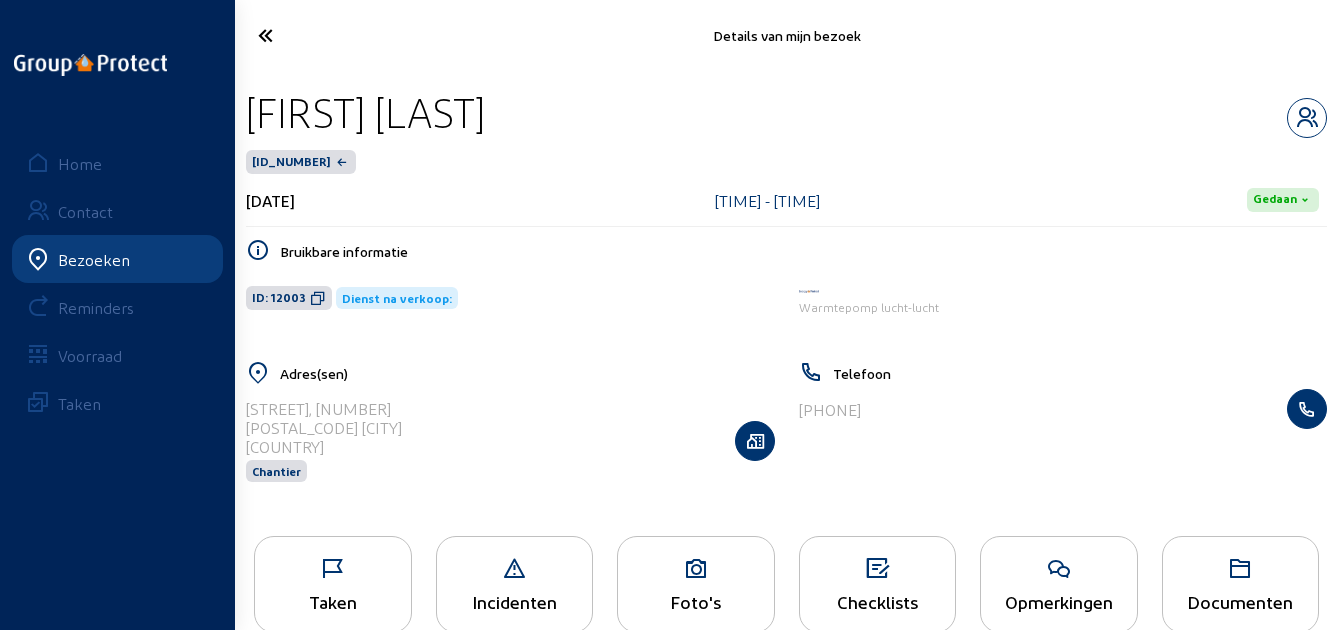 click at bounding box center [323, 35] 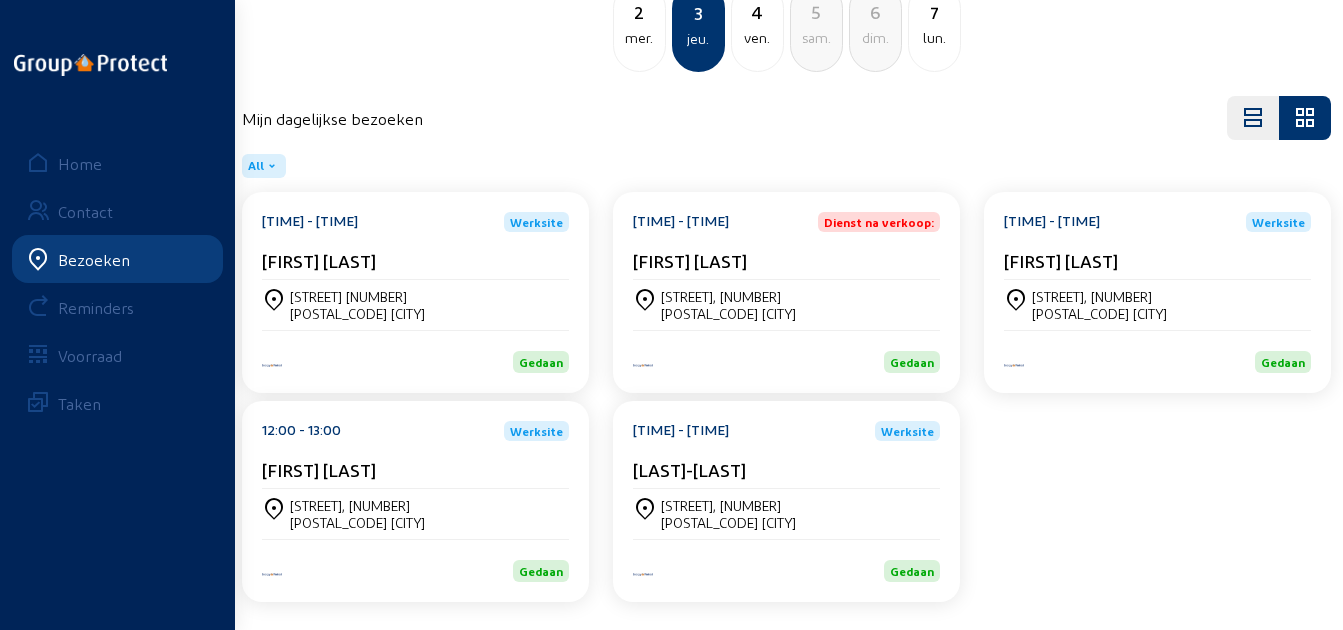 scroll, scrollTop: 161, scrollLeft: 0, axis: vertical 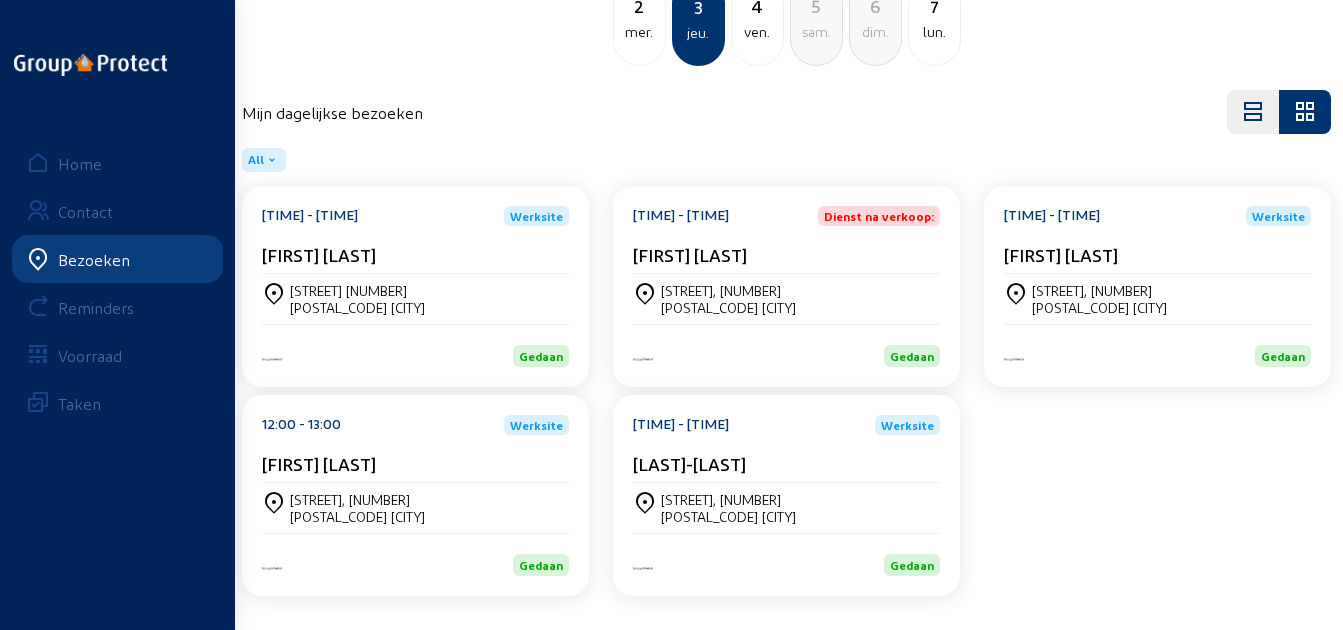 click on "[FIRST] [LAST]" at bounding box center (415, 254) 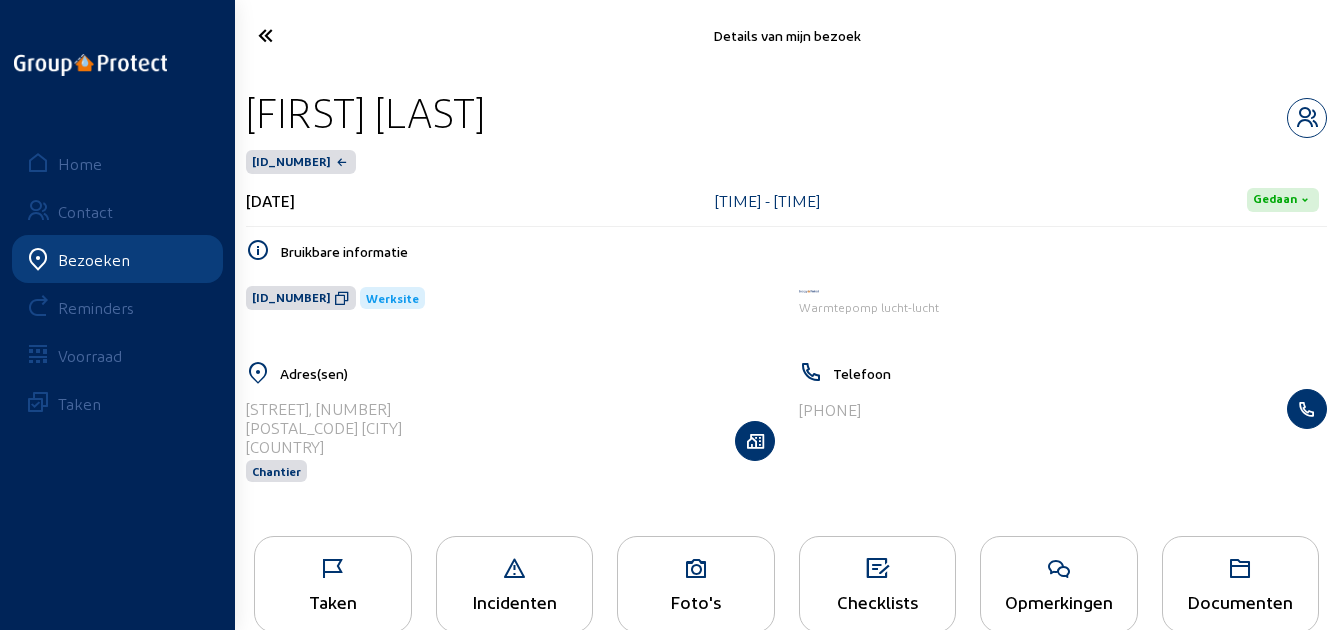 drag, startPoint x: 606, startPoint y: 106, endPoint x: 242, endPoint y: 110, distance: 364.02197 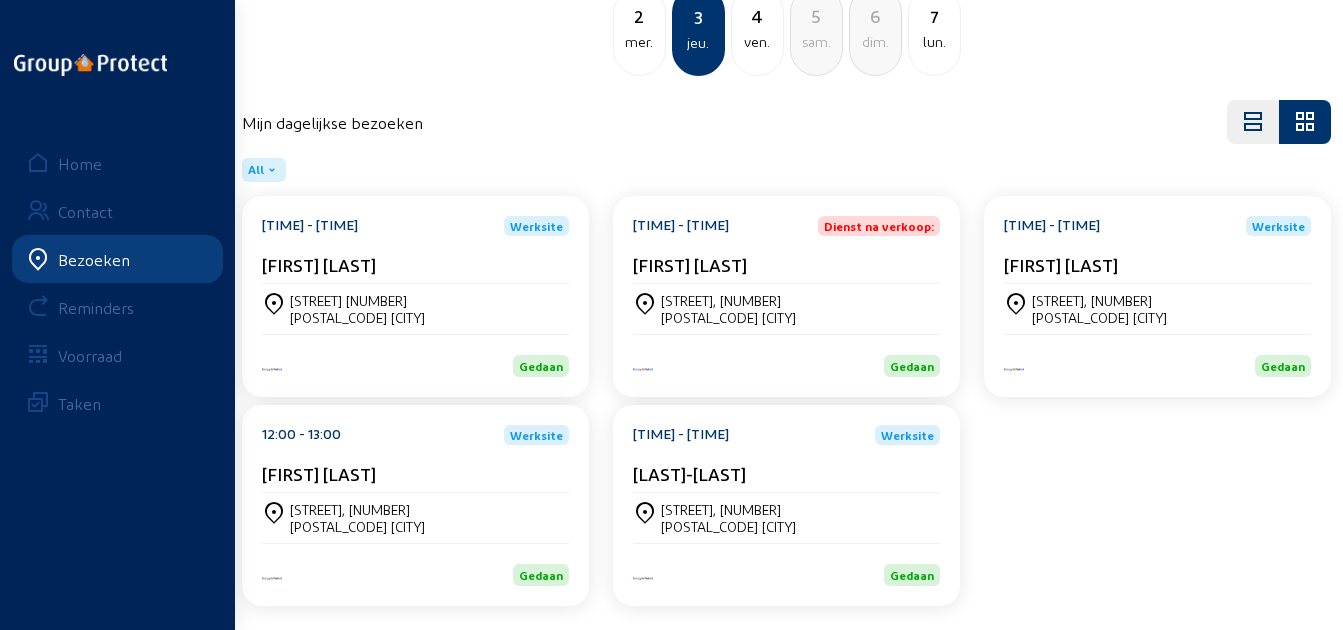 scroll, scrollTop: 161, scrollLeft: 0, axis: vertical 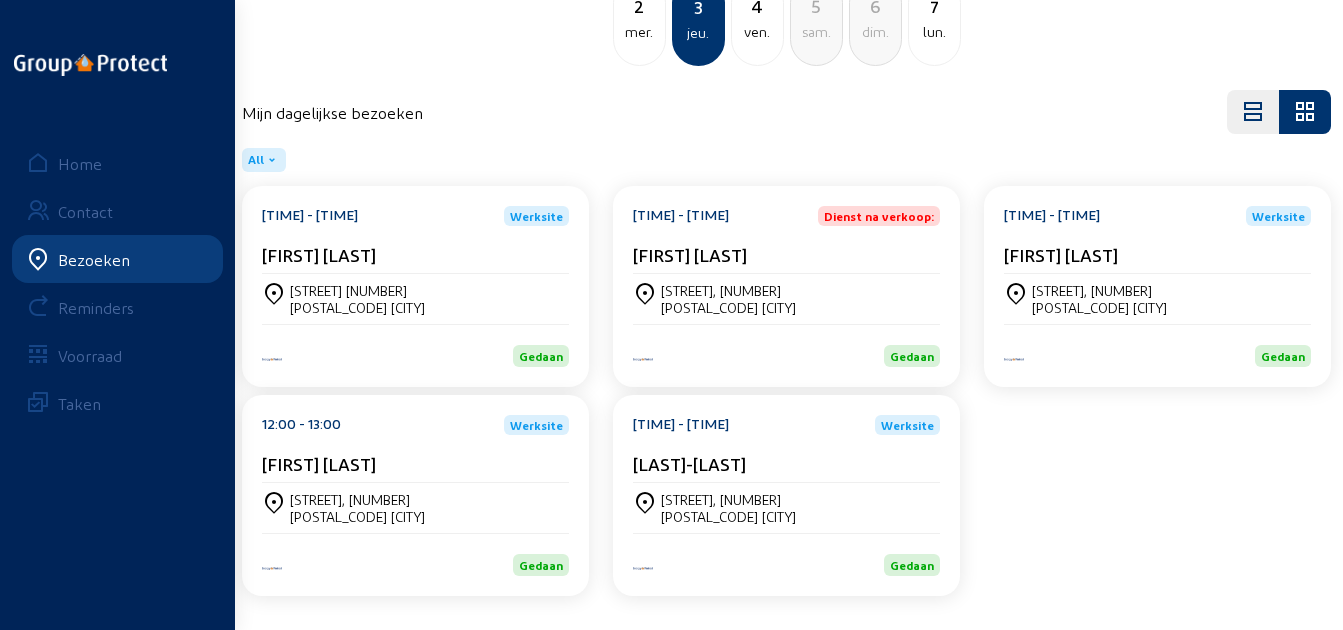 click on "[LAST]-[LAST]" at bounding box center [415, 254] 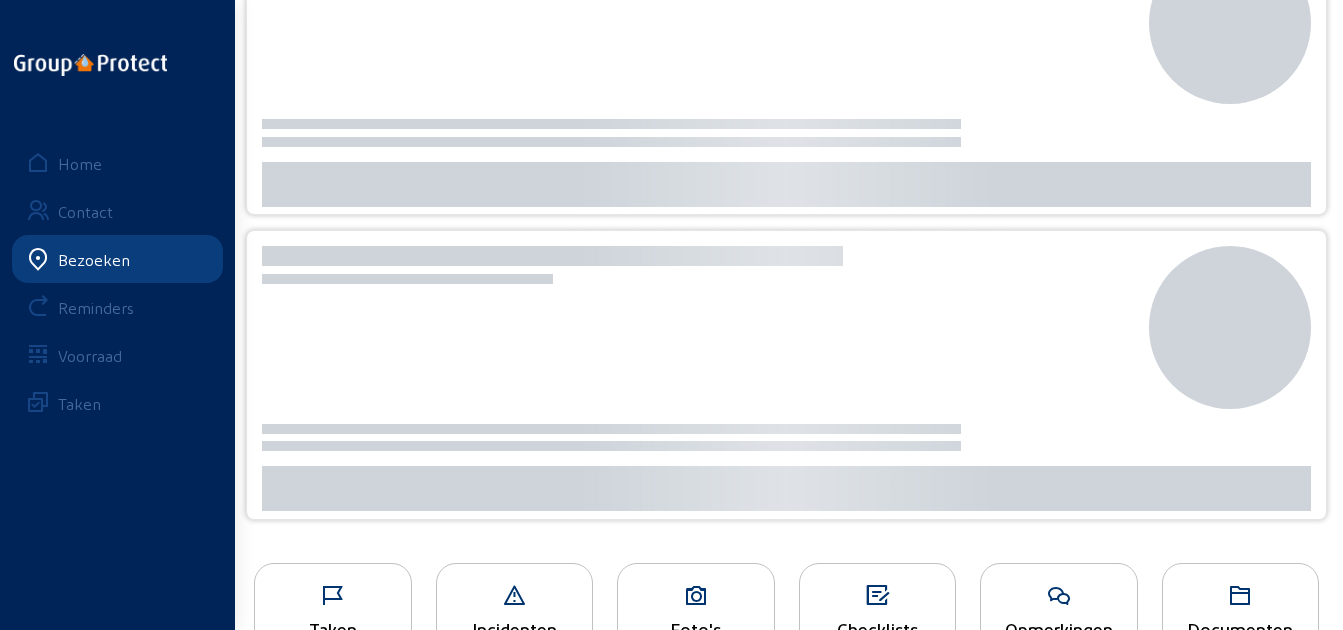 scroll, scrollTop: 0, scrollLeft: 0, axis: both 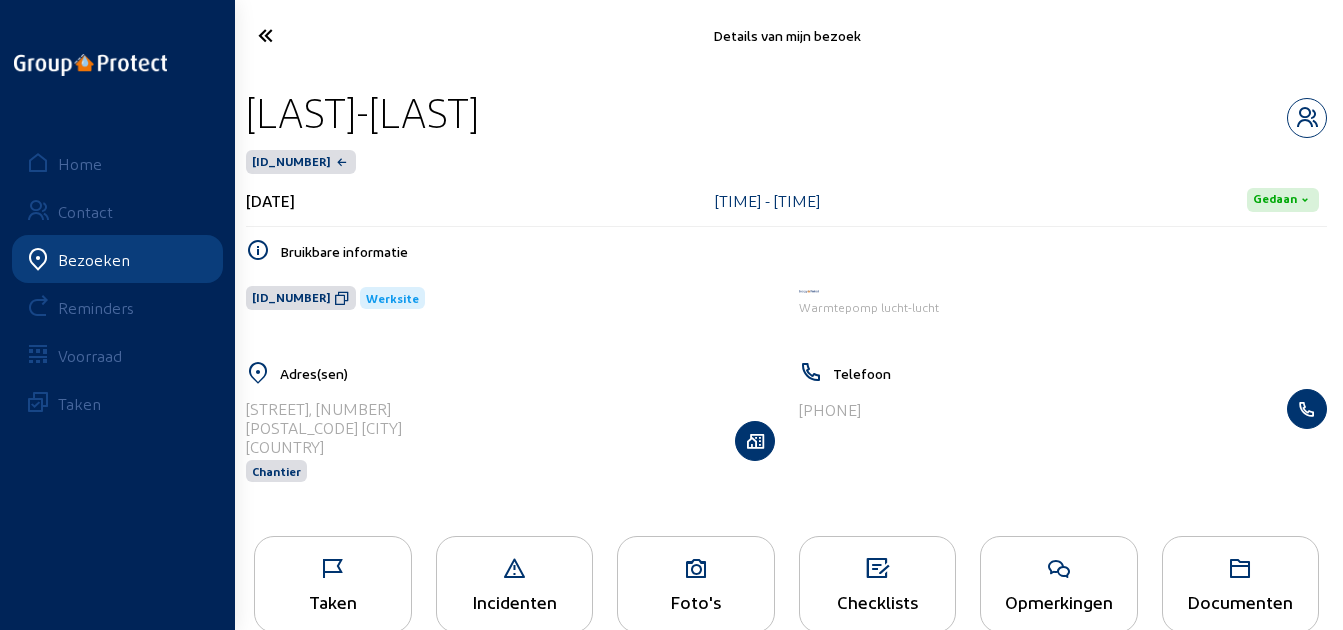 drag, startPoint x: 550, startPoint y: 131, endPoint x: 239, endPoint y: 129, distance: 311.00644 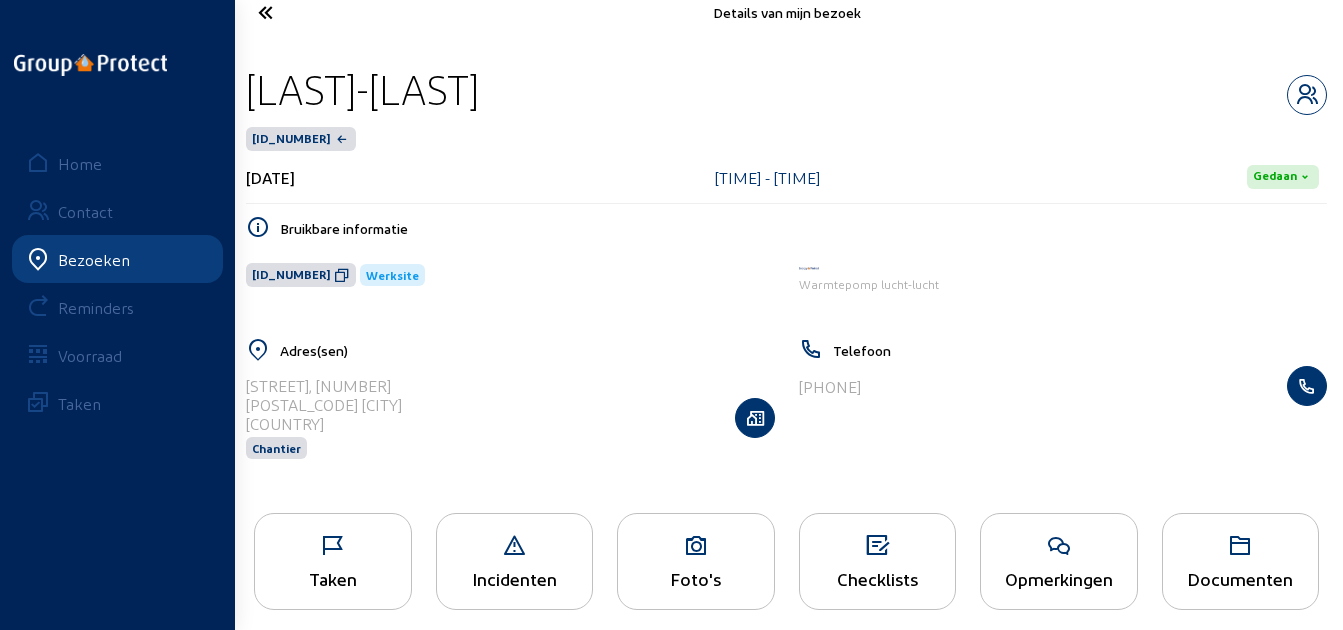 scroll, scrollTop: 41, scrollLeft: 0, axis: vertical 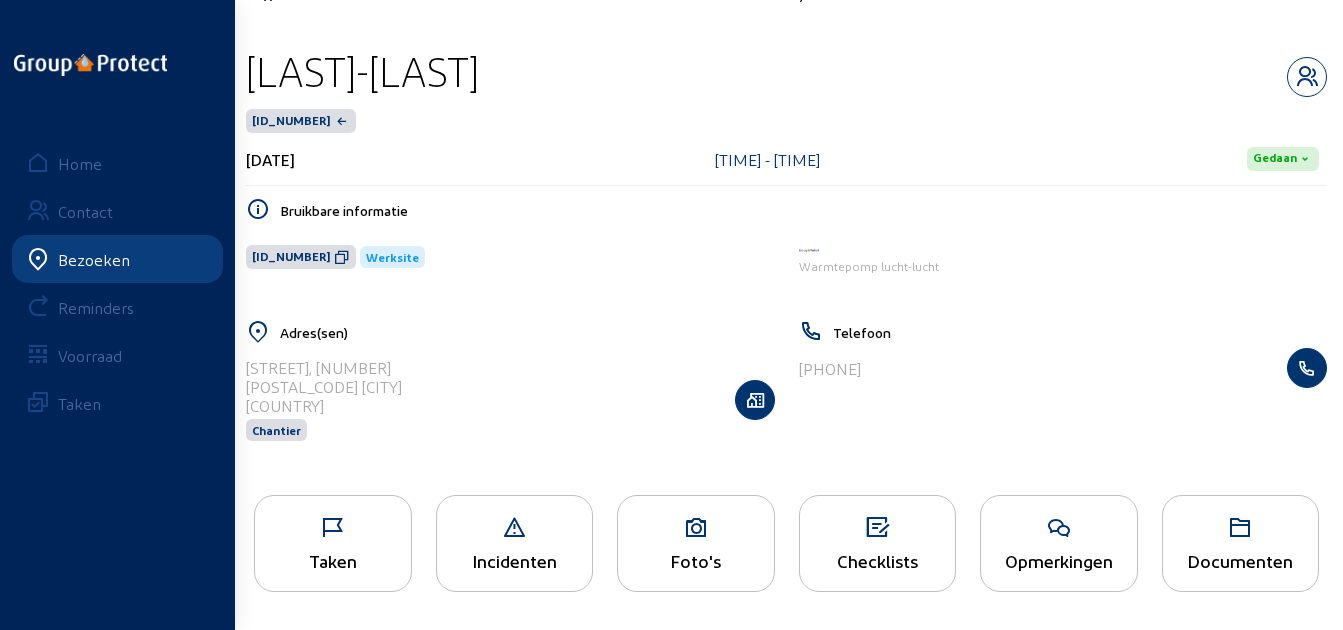 click at bounding box center [333, 528] 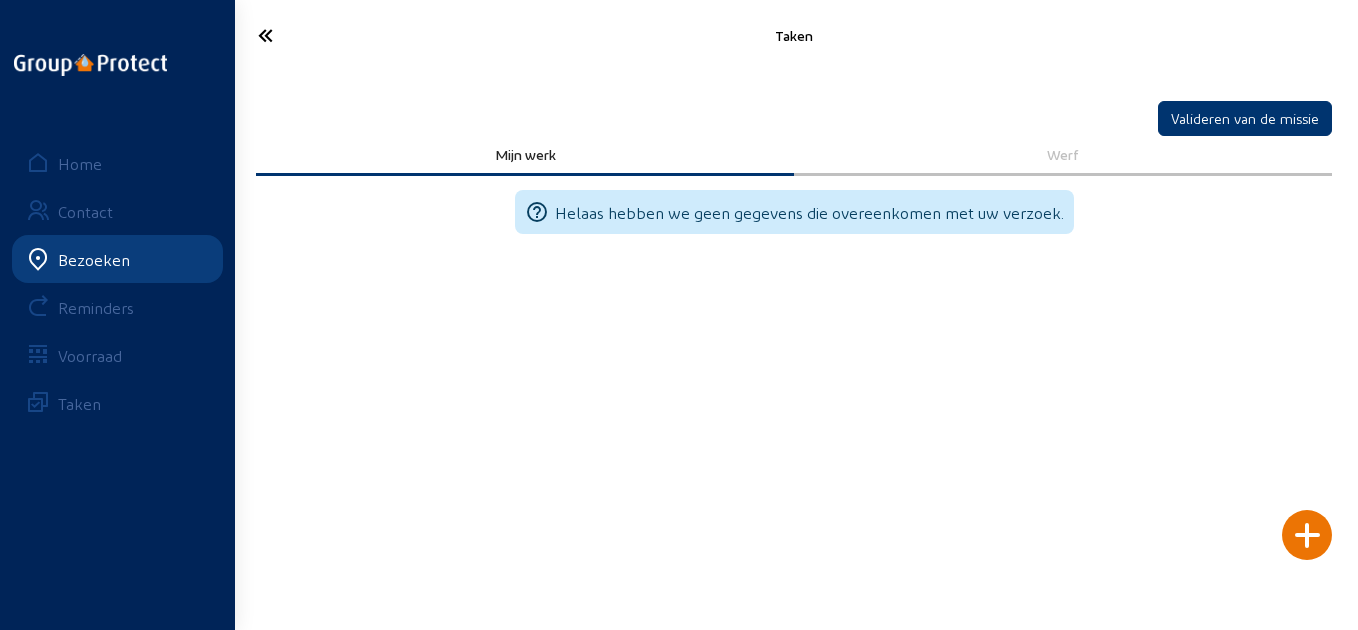 click at bounding box center [324, 35] 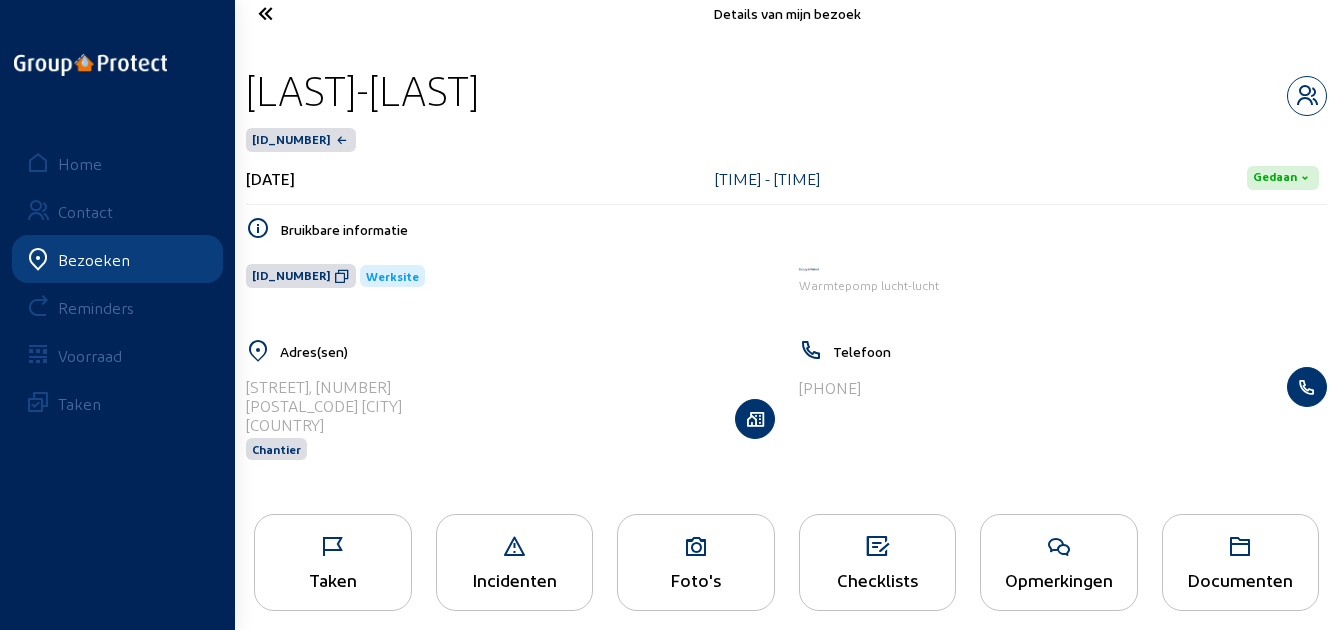 scroll, scrollTop: 41, scrollLeft: 0, axis: vertical 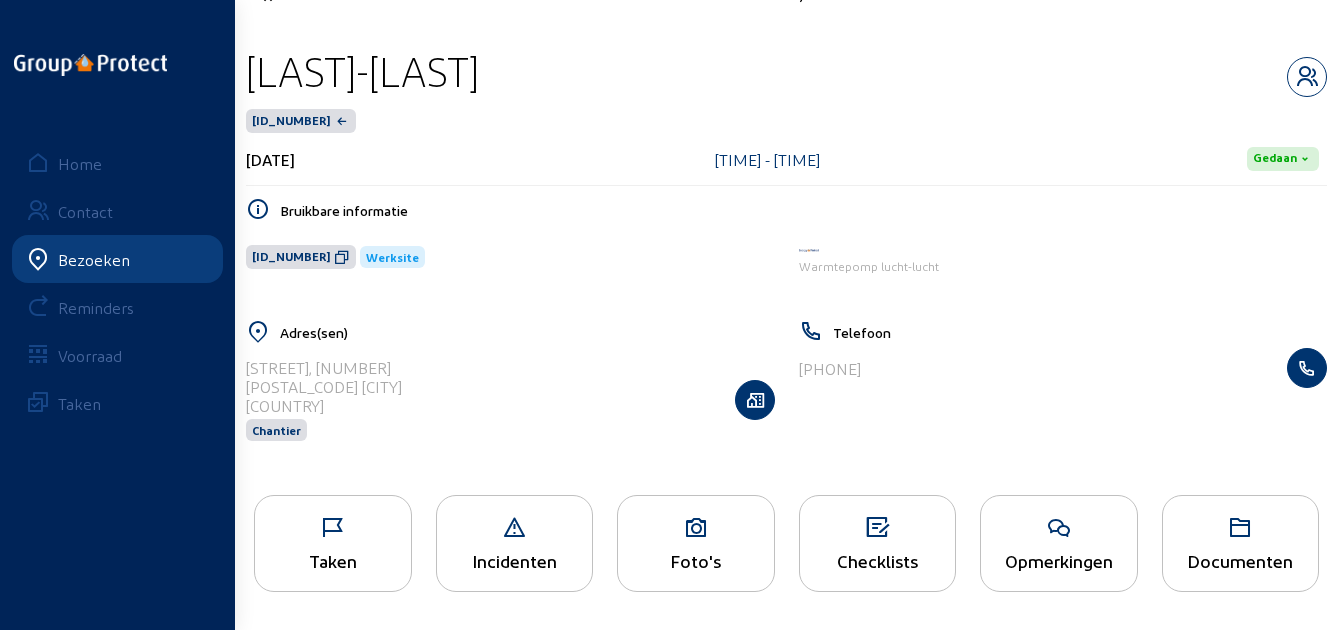 click on "Opmerkingen" at bounding box center (333, 543) 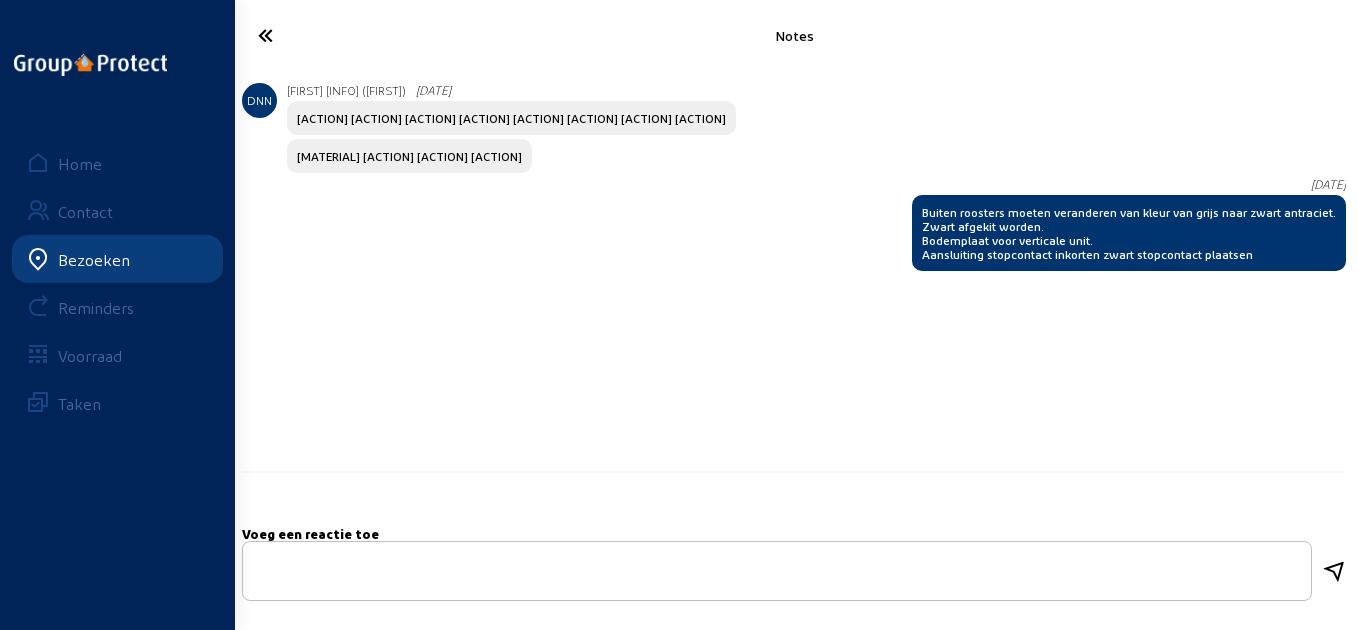 click at bounding box center [324, 35] 